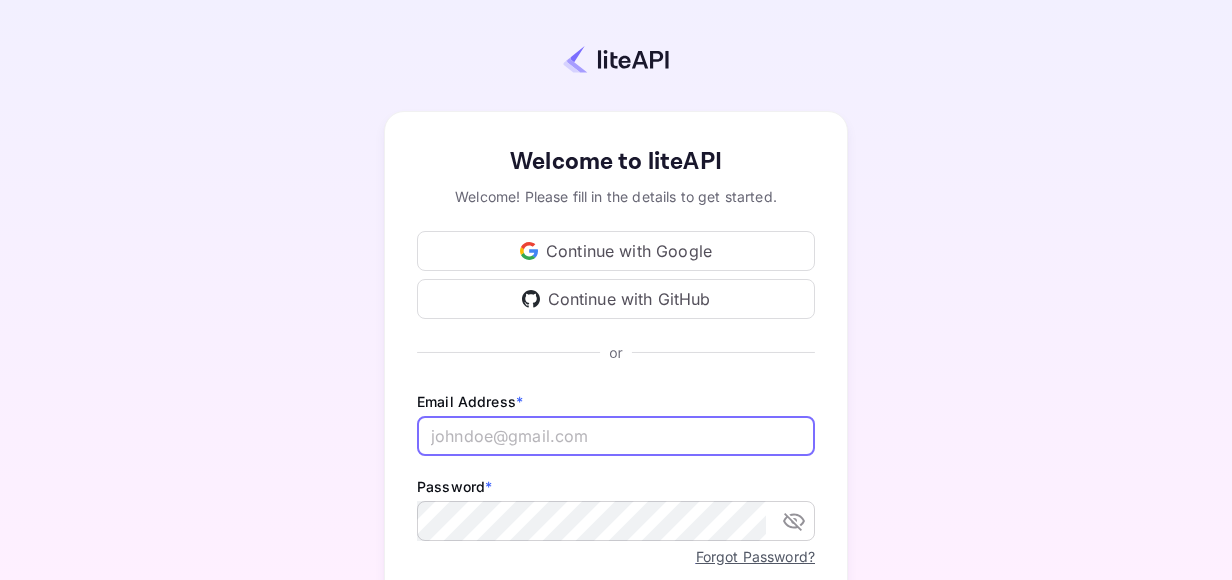 scroll, scrollTop: 0, scrollLeft: 0, axis: both 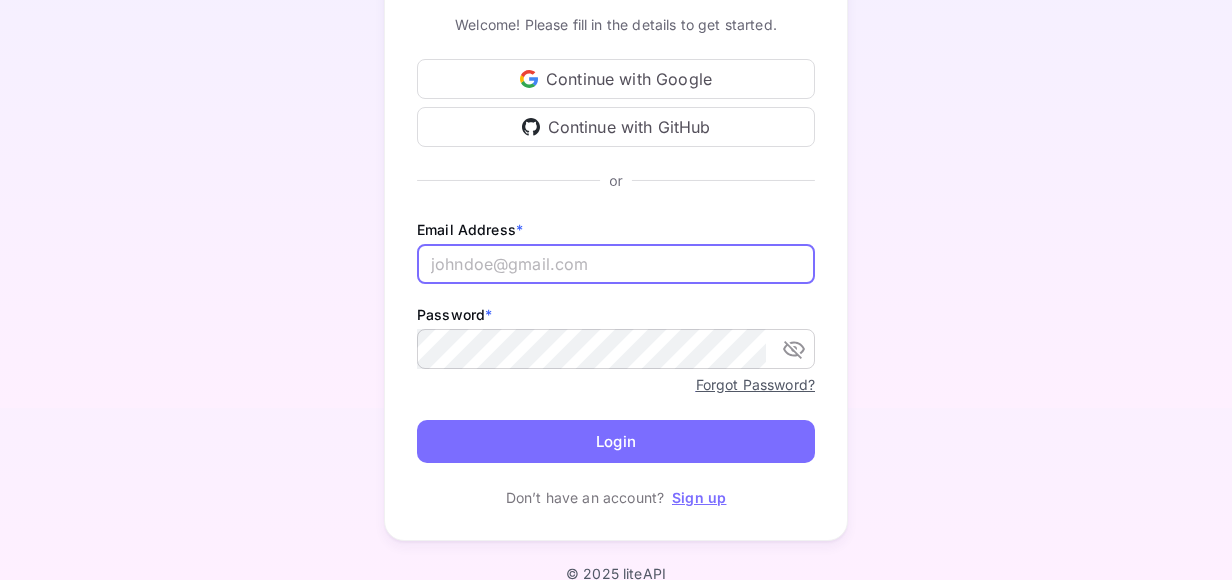 type on "adminpassword_support@[EMAIL]" 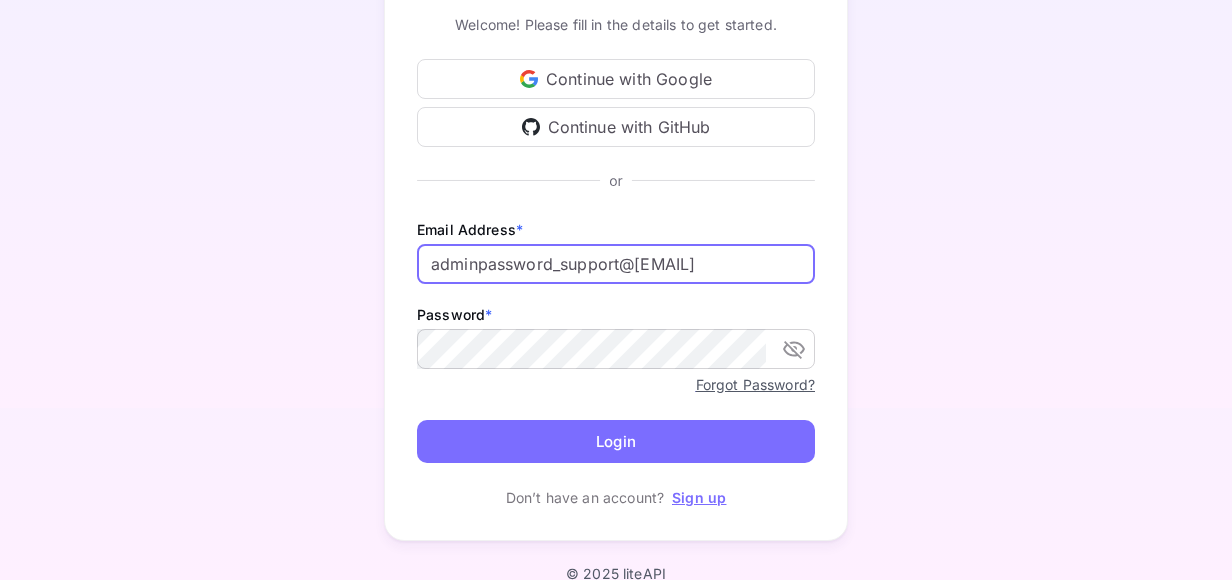click on "Login" at bounding box center [616, 441] 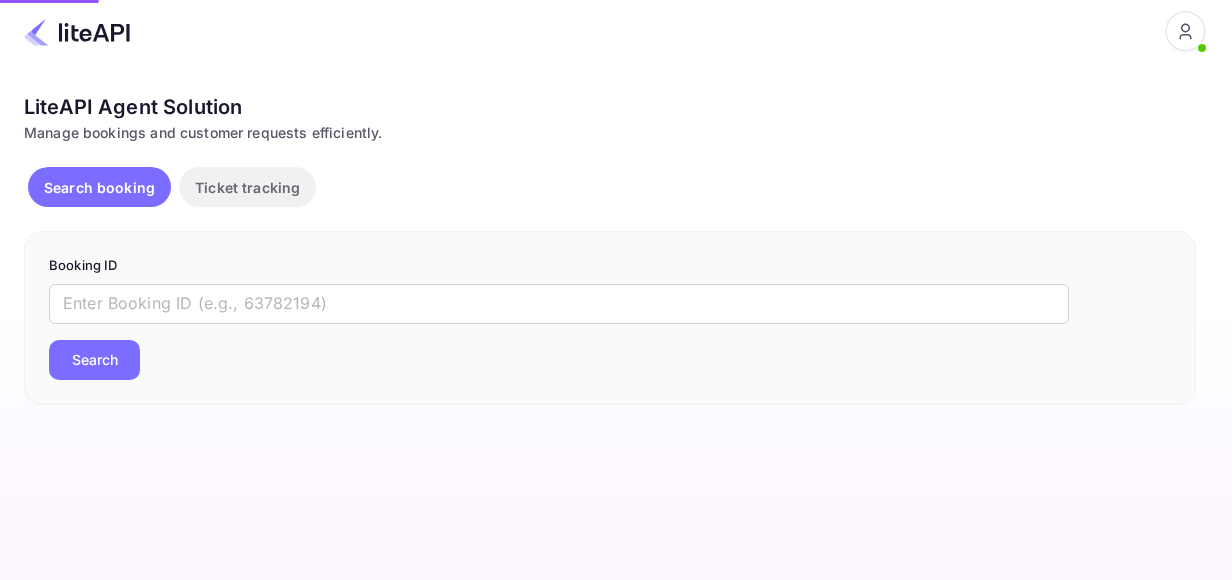 scroll, scrollTop: 0, scrollLeft: 0, axis: both 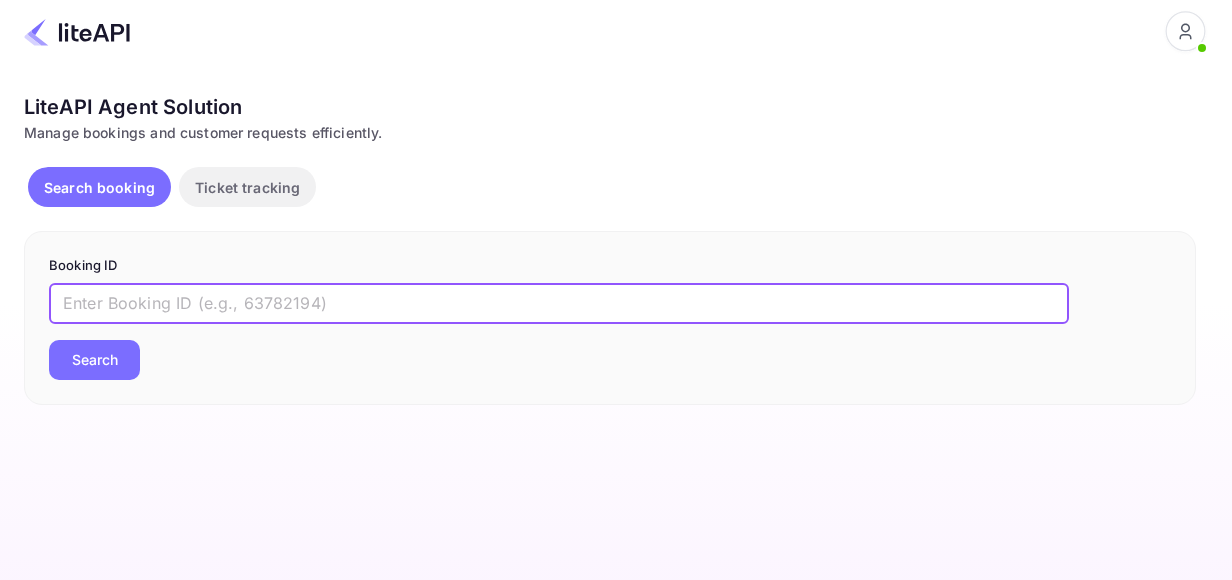 click at bounding box center (559, 304) 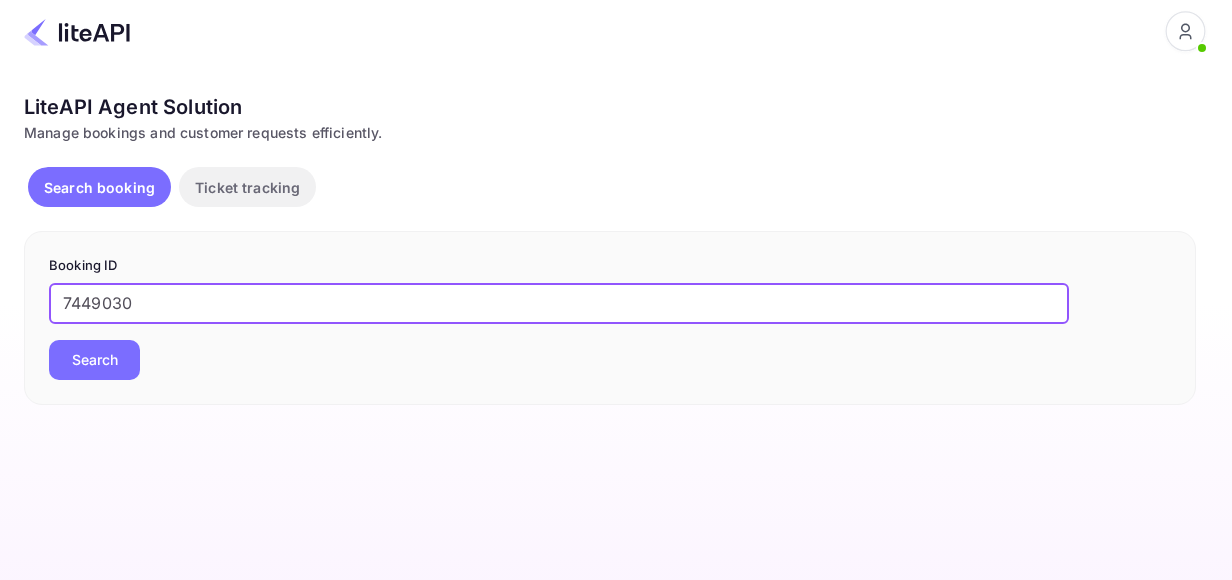 type on "7449030" 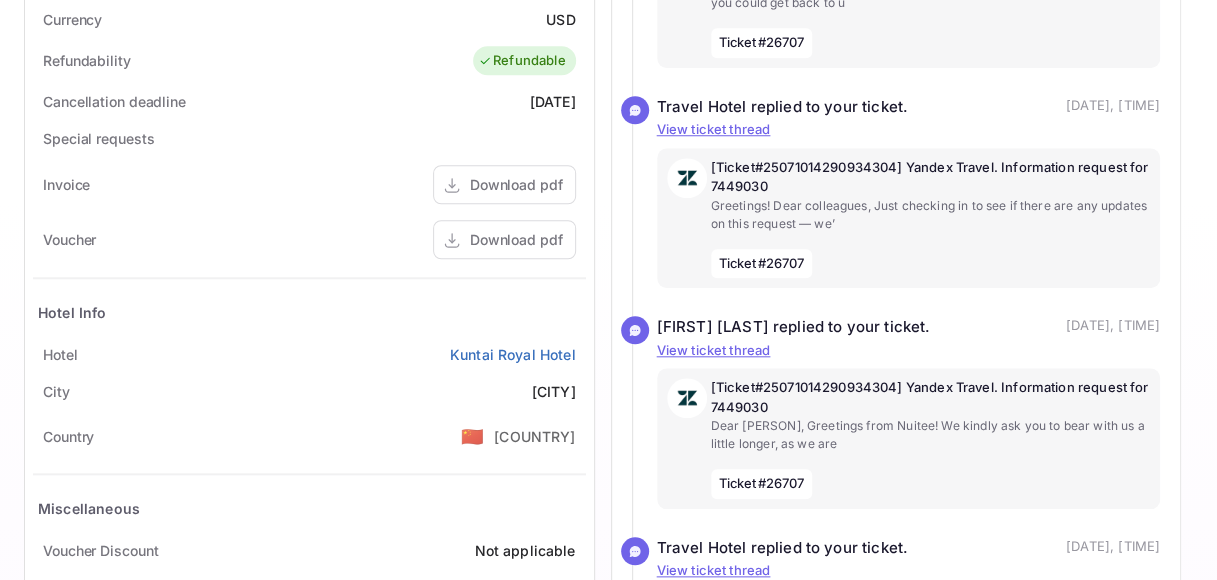 scroll, scrollTop: 800, scrollLeft: 0, axis: vertical 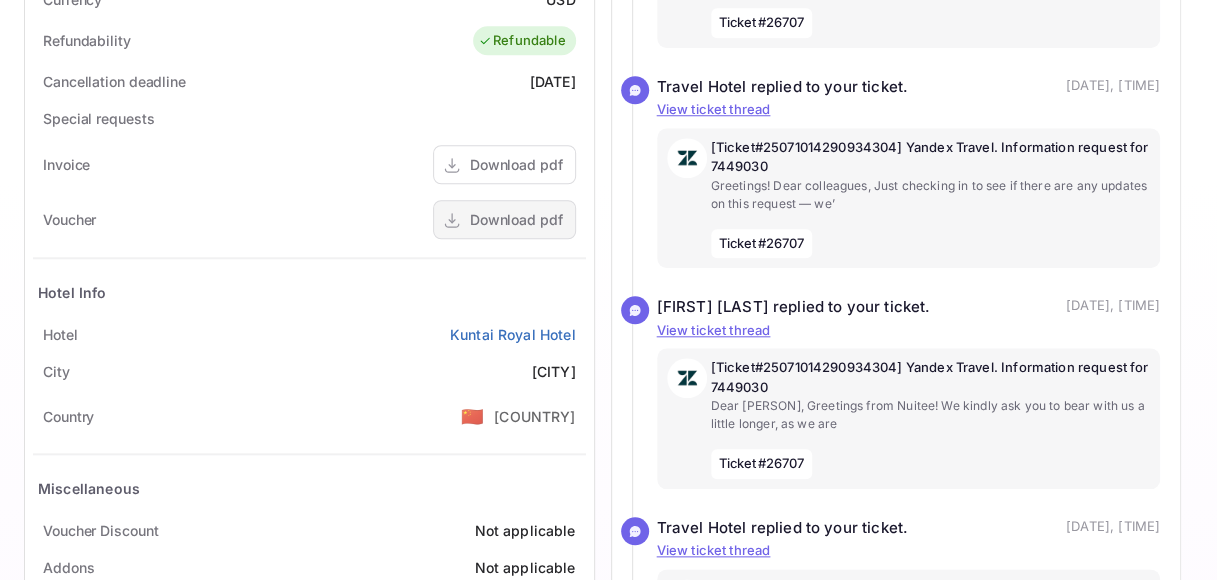 click on "Download pdf" at bounding box center (516, 219) 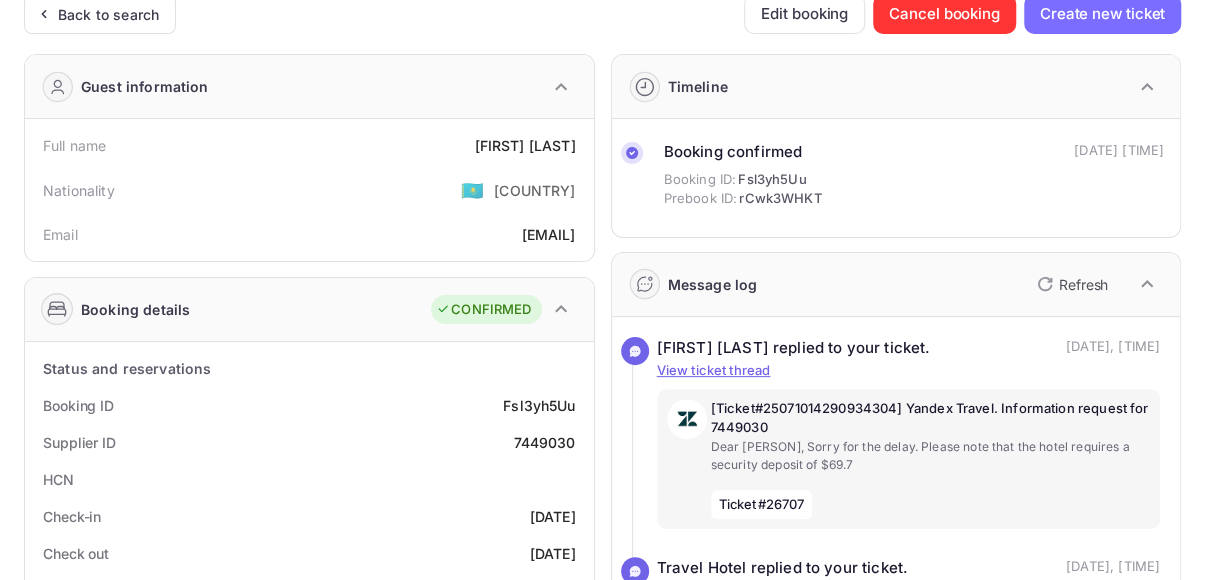 scroll, scrollTop: 100, scrollLeft: 0, axis: vertical 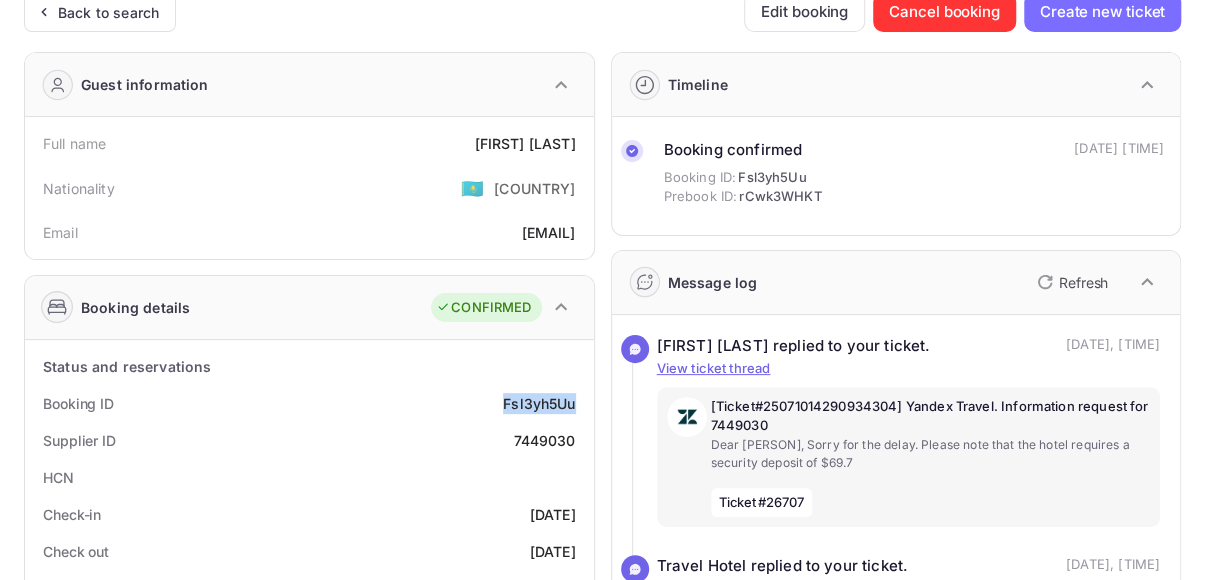 drag, startPoint x: 501, startPoint y: 402, endPoint x: 576, endPoint y: 403, distance: 75.00667 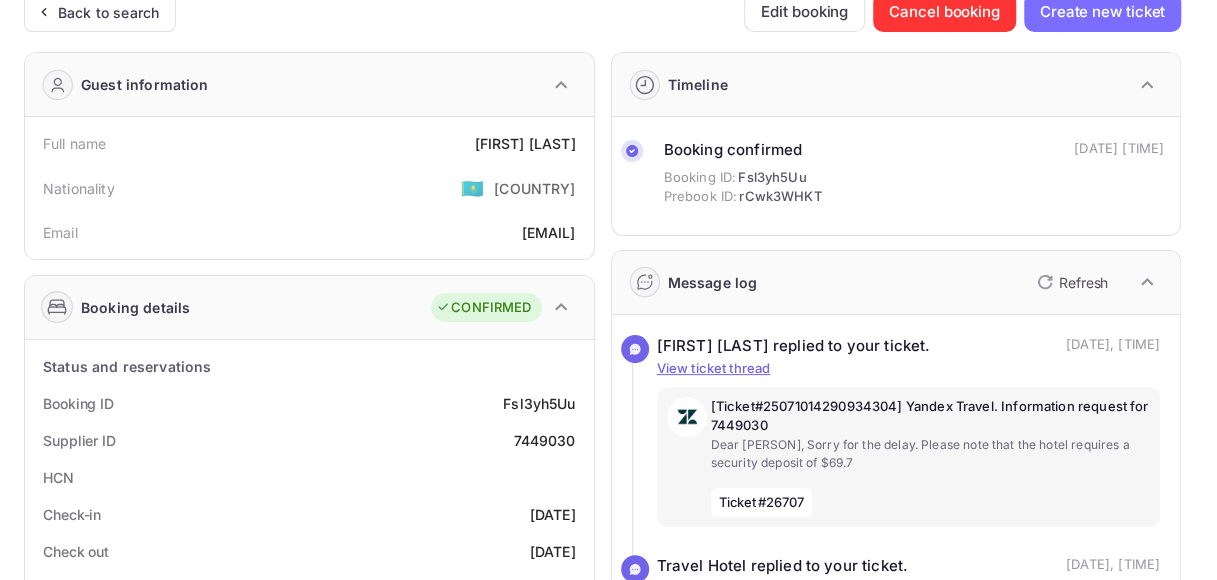 click on "7449030" at bounding box center [544, 440] 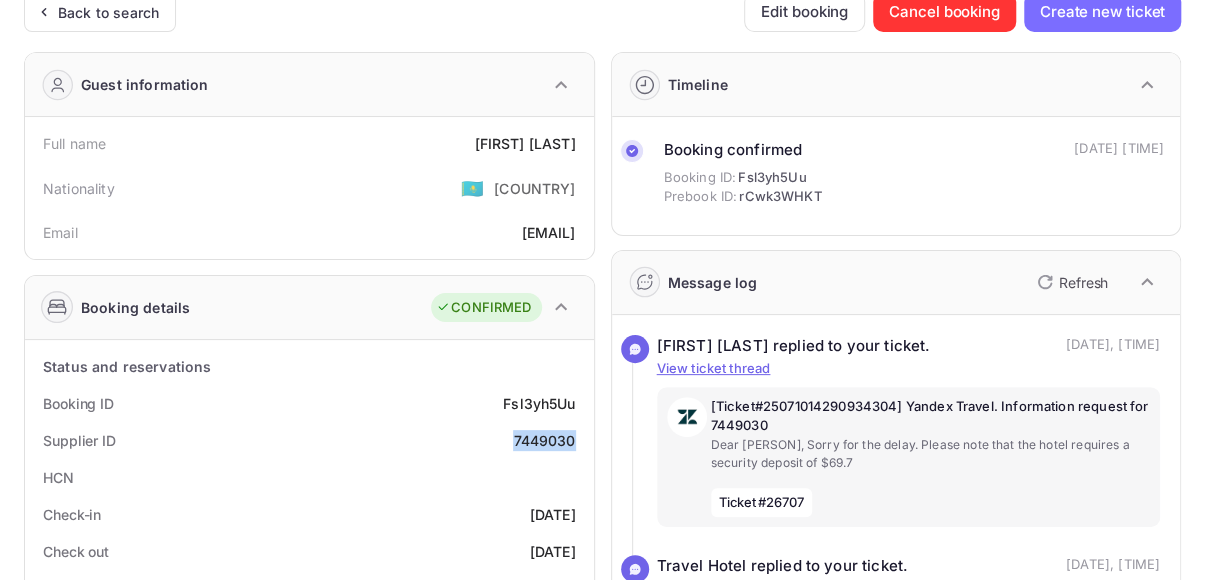 click on "7449030" at bounding box center (544, 440) 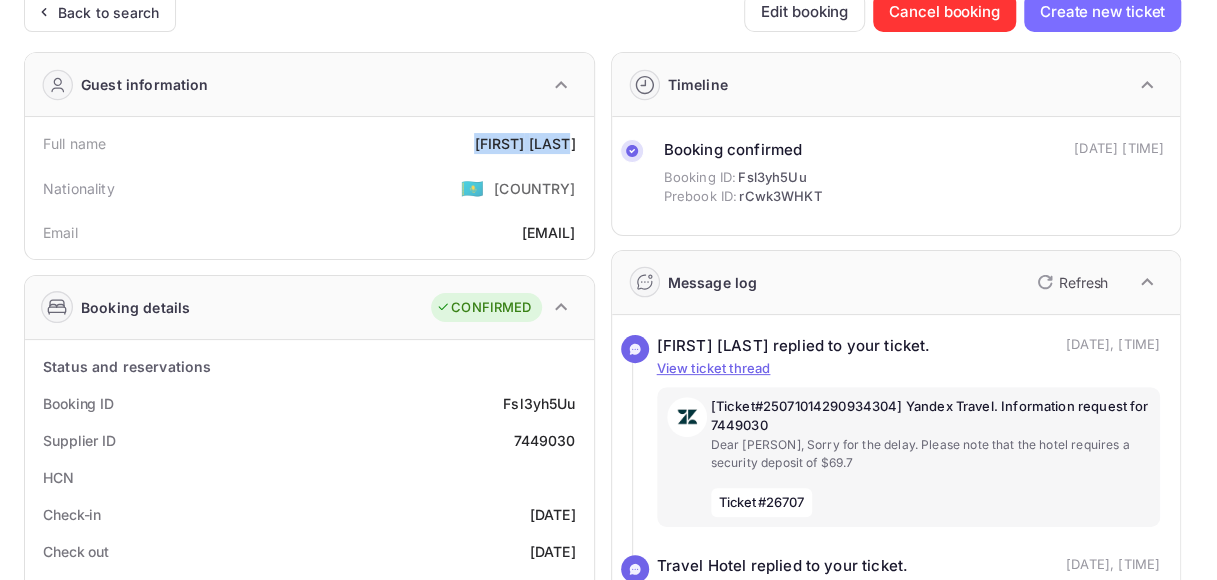 drag, startPoint x: 486, startPoint y: 139, endPoint x: 572, endPoint y: 146, distance: 86.28442 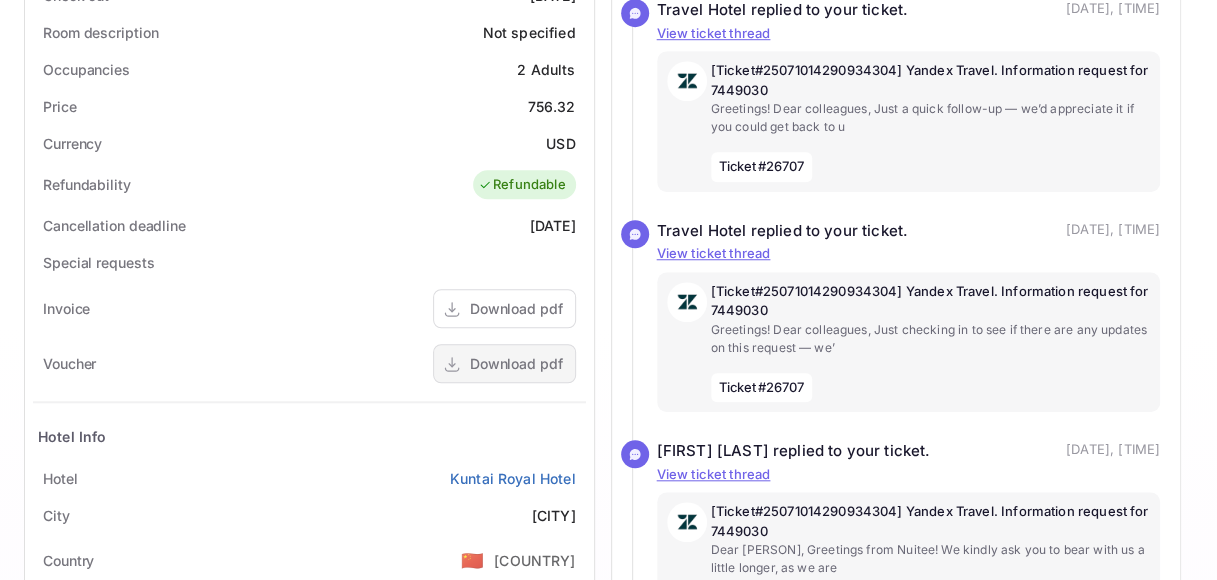 scroll, scrollTop: 700, scrollLeft: 0, axis: vertical 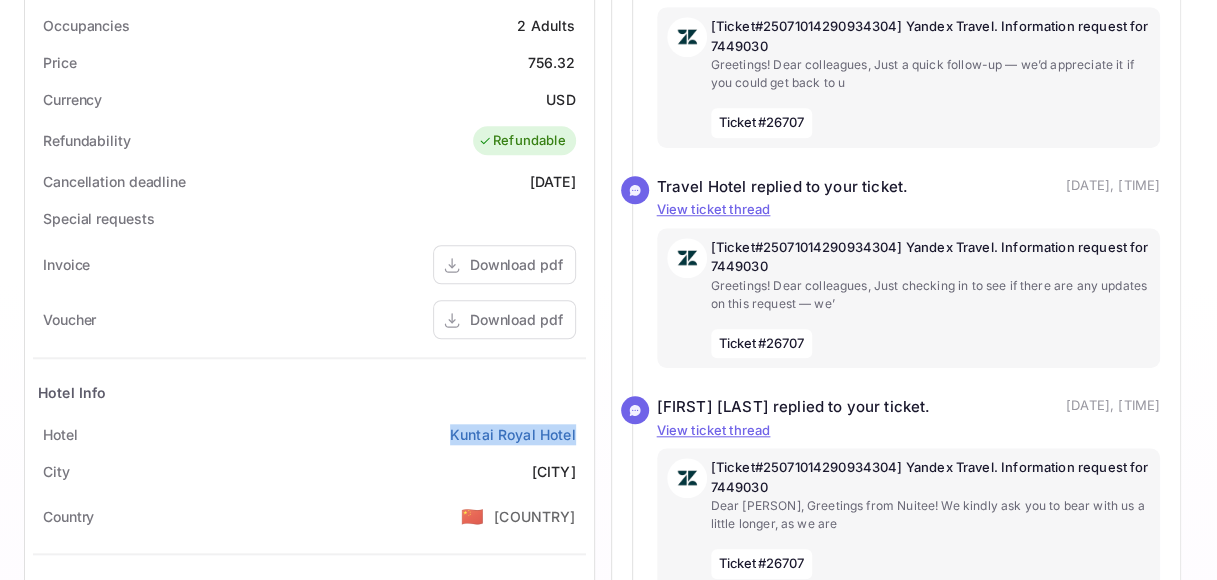 drag, startPoint x: 500, startPoint y: 438, endPoint x: 589, endPoint y: 438, distance: 89 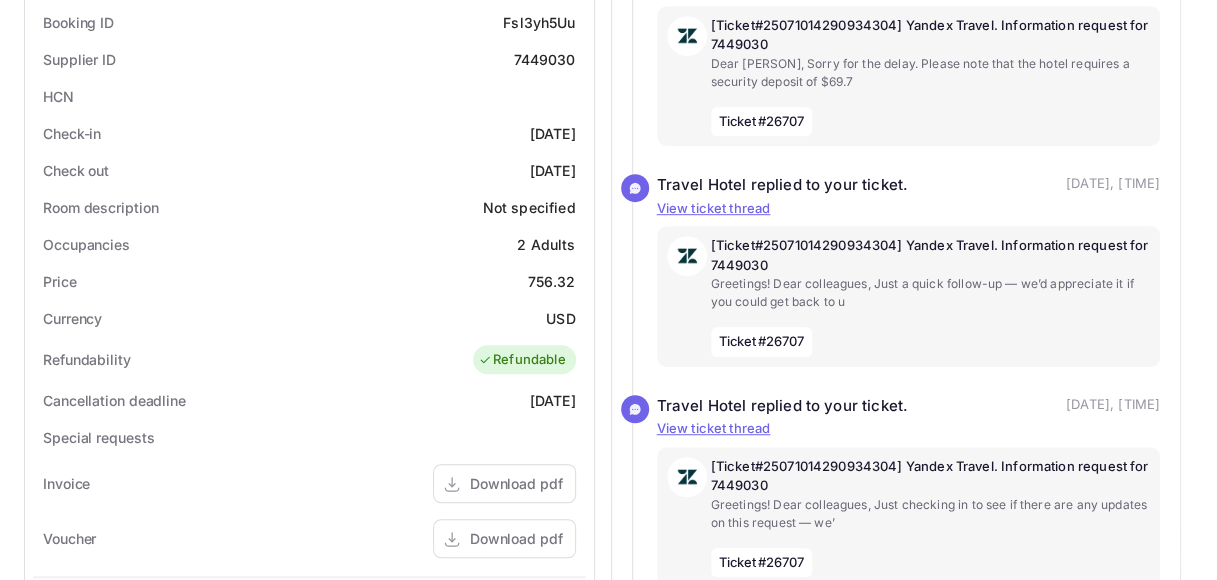 scroll, scrollTop: 400, scrollLeft: 0, axis: vertical 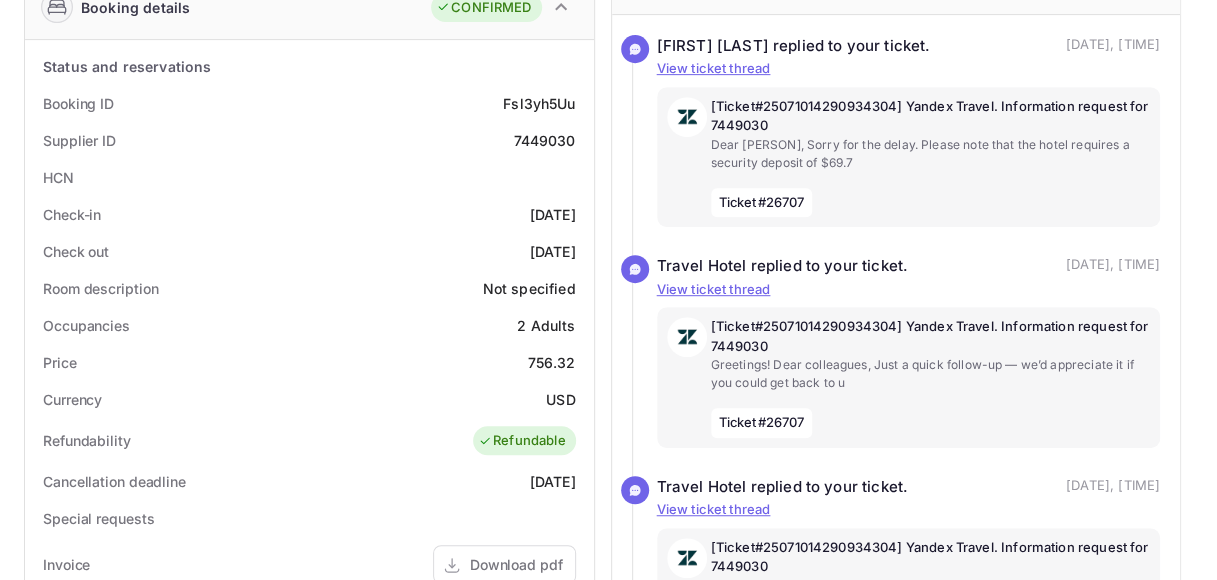 drag, startPoint x: 498, startPoint y: 212, endPoint x: 588, endPoint y: 216, distance: 90.088844 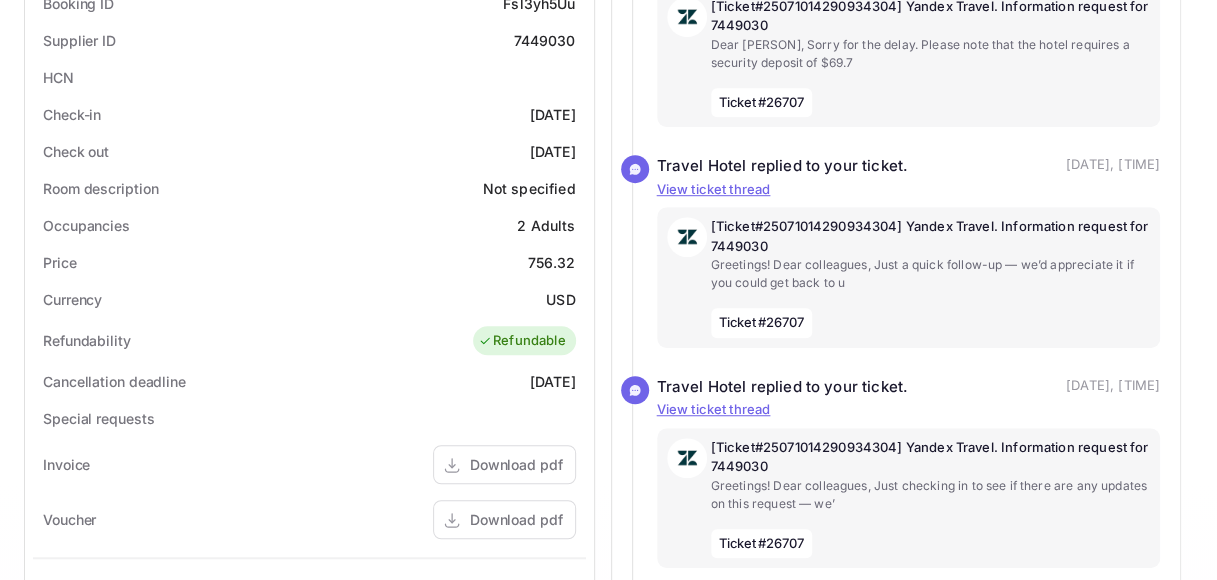 drag, startPoint x: 488, startPoint y: 148, endPoint x: 586, endPoint y: 158, distance: 98.50888 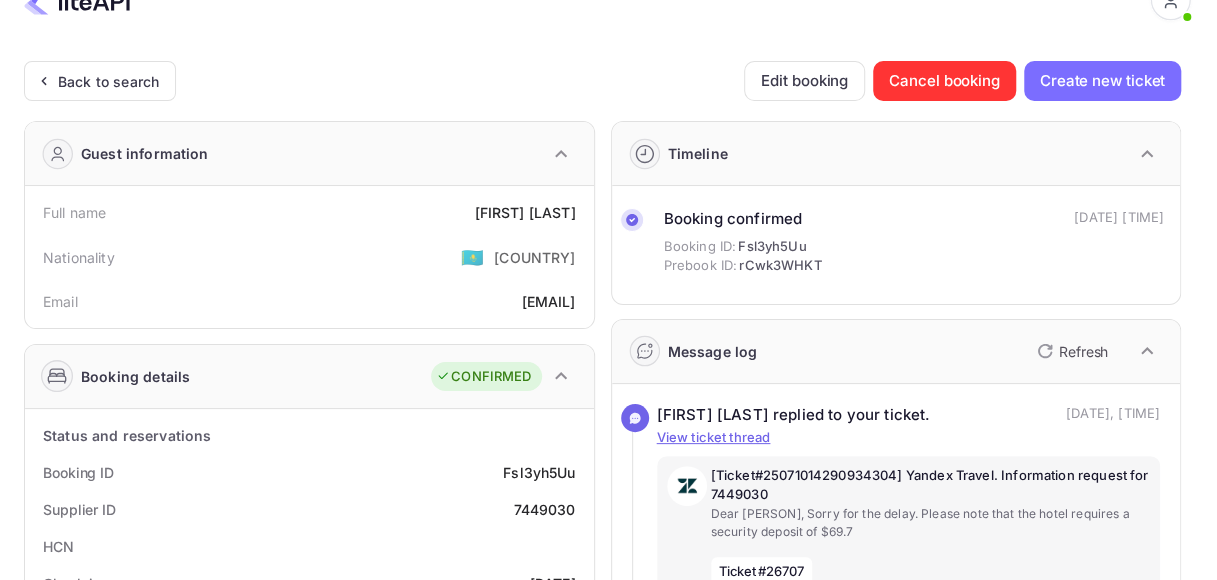 scroll, scrollTop: 0, scrollLeft: 0, axis: both 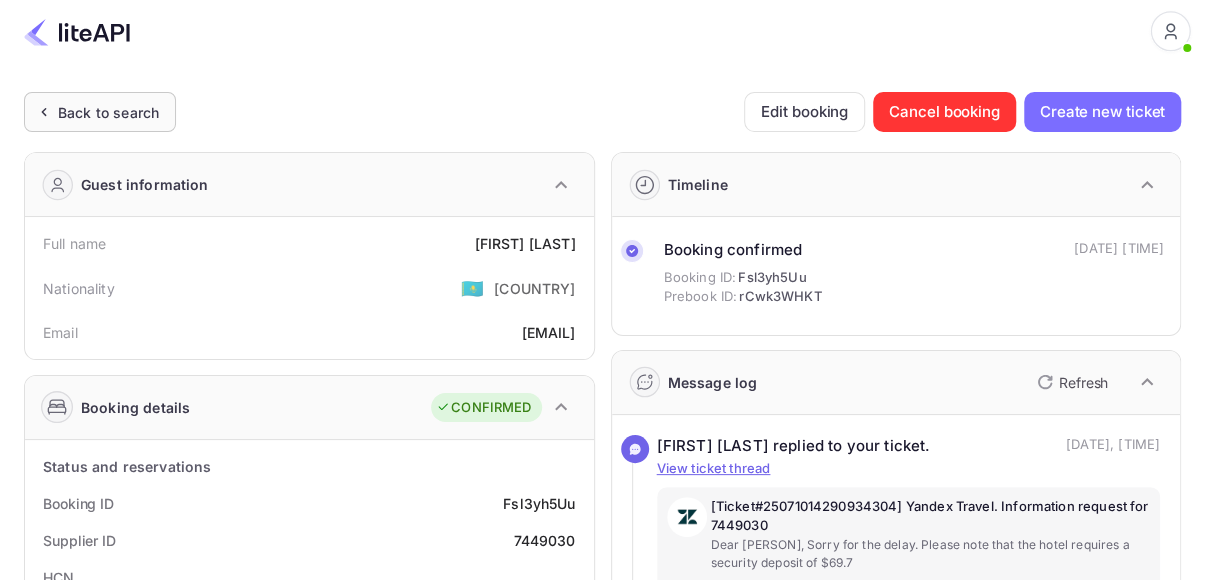 click on "Back to search" at bounding box center [100, 112] 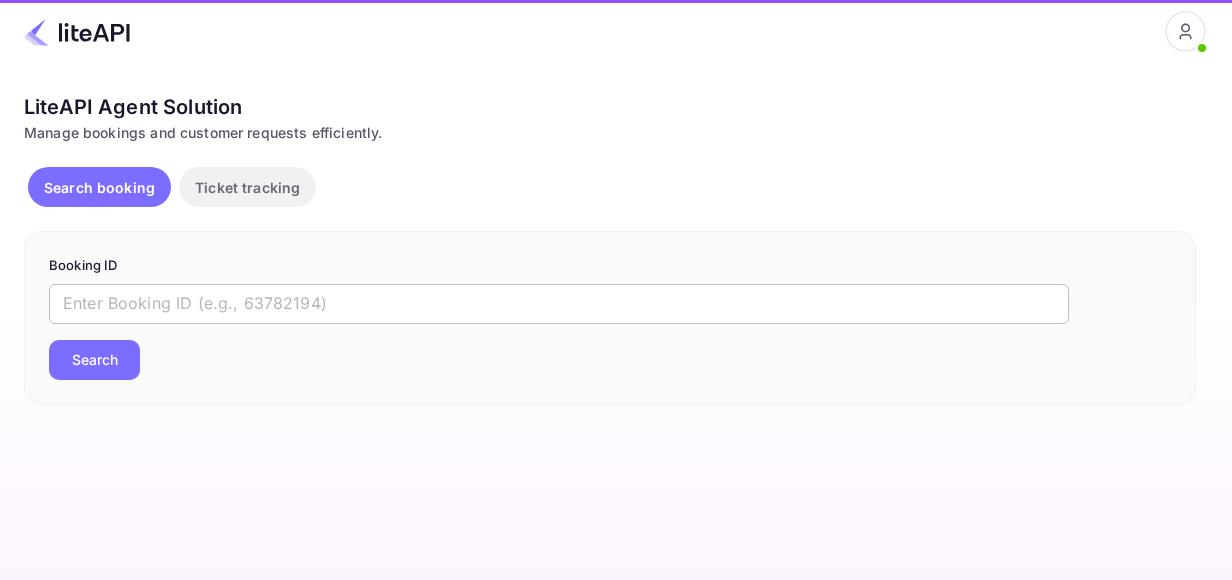click at bounding box center [559, 304] 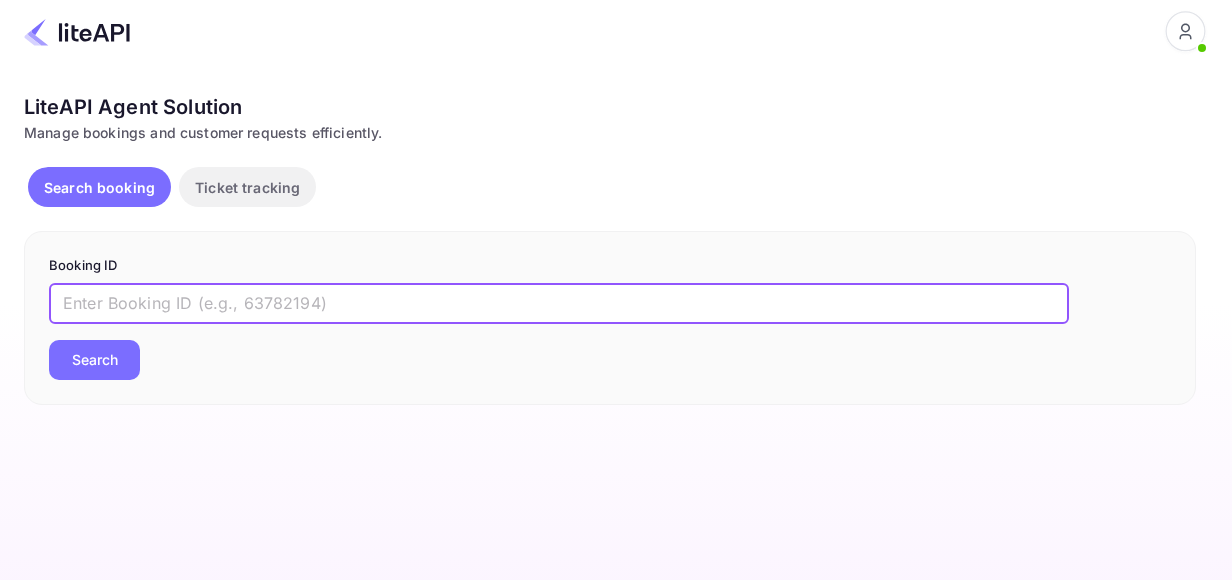 paste on "7491287" 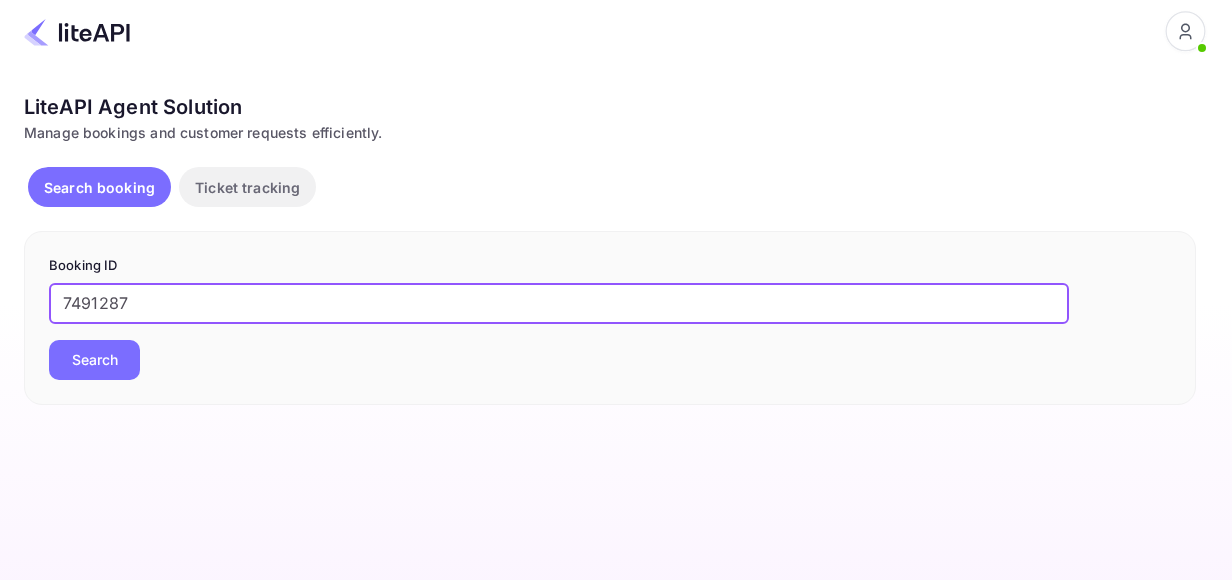 type on "7491287" 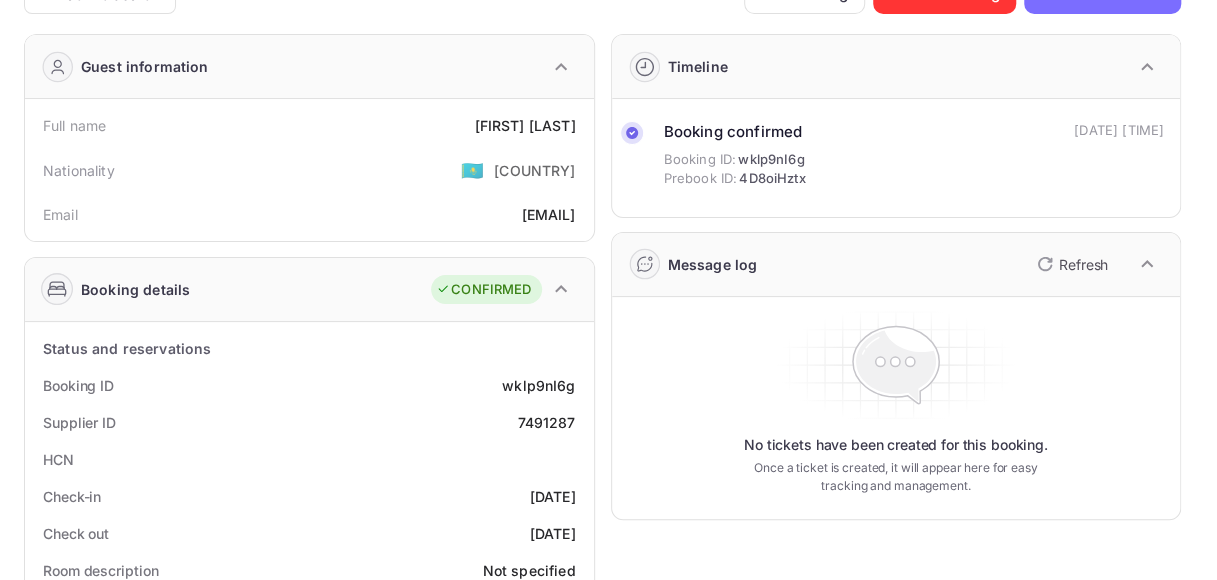 scroll, scrollTop: 0, scrollLeft: 0, axis: both 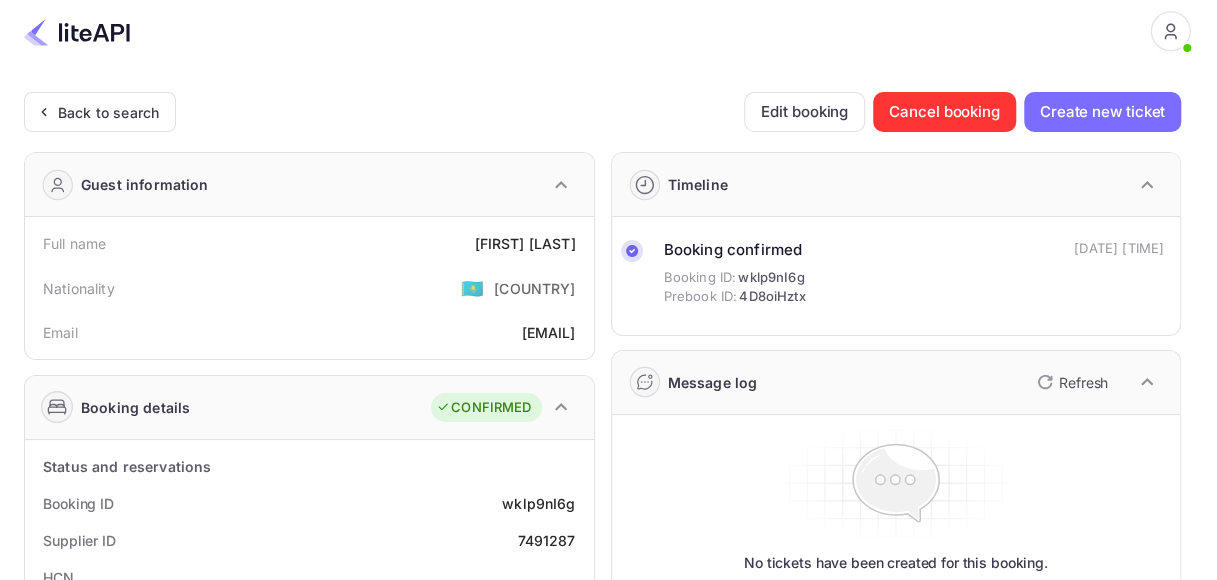 click on "wklp9nI6g" at bounding box center (538, 503) 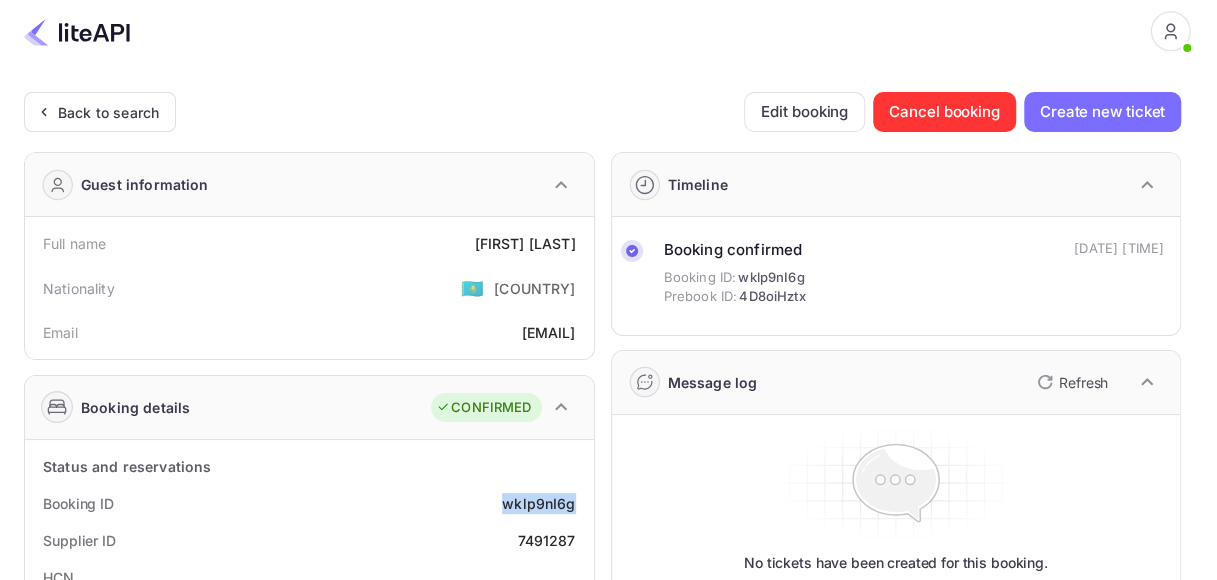 click on "wklp9nI6g" at bounding box center (538, 503) 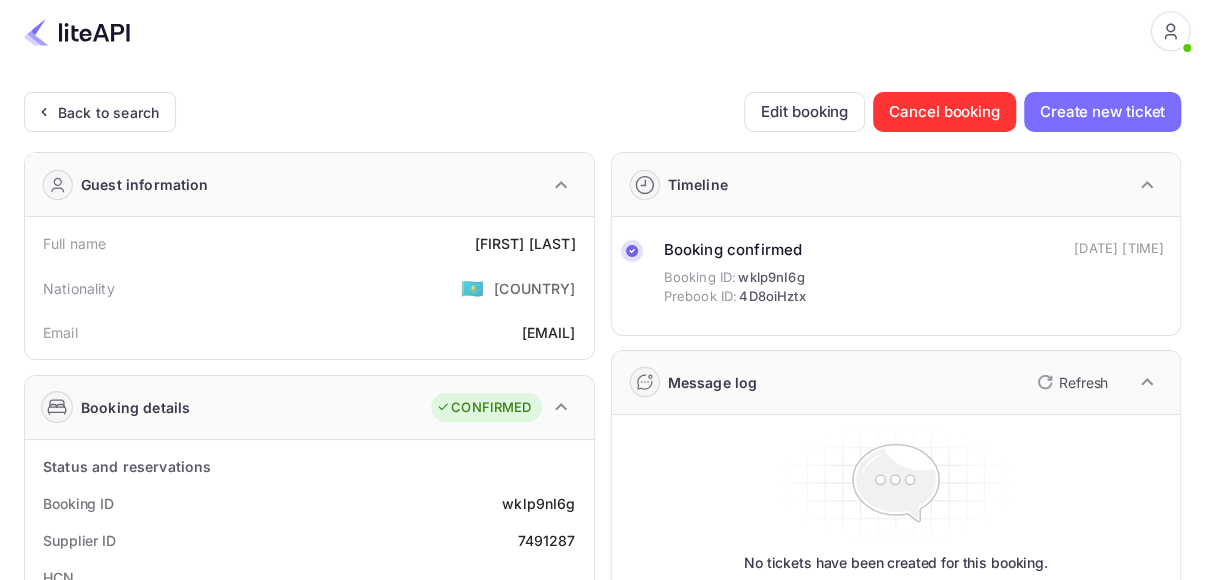 click on "7491287" at bounding box center (546, 540) 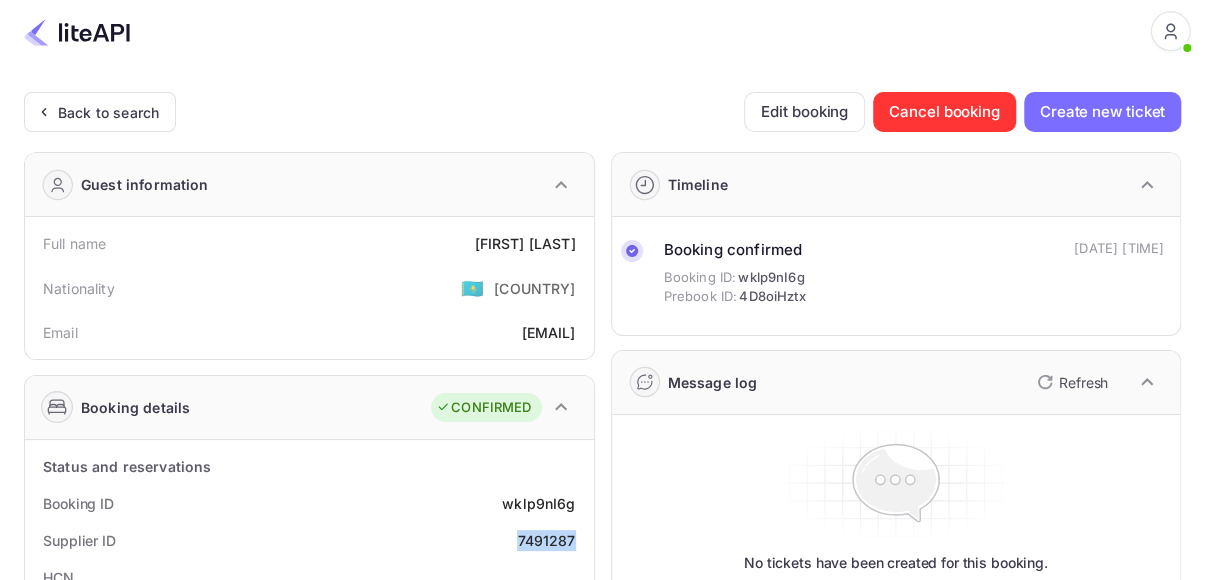 click on "7491287" at bounding box center (546, 540) 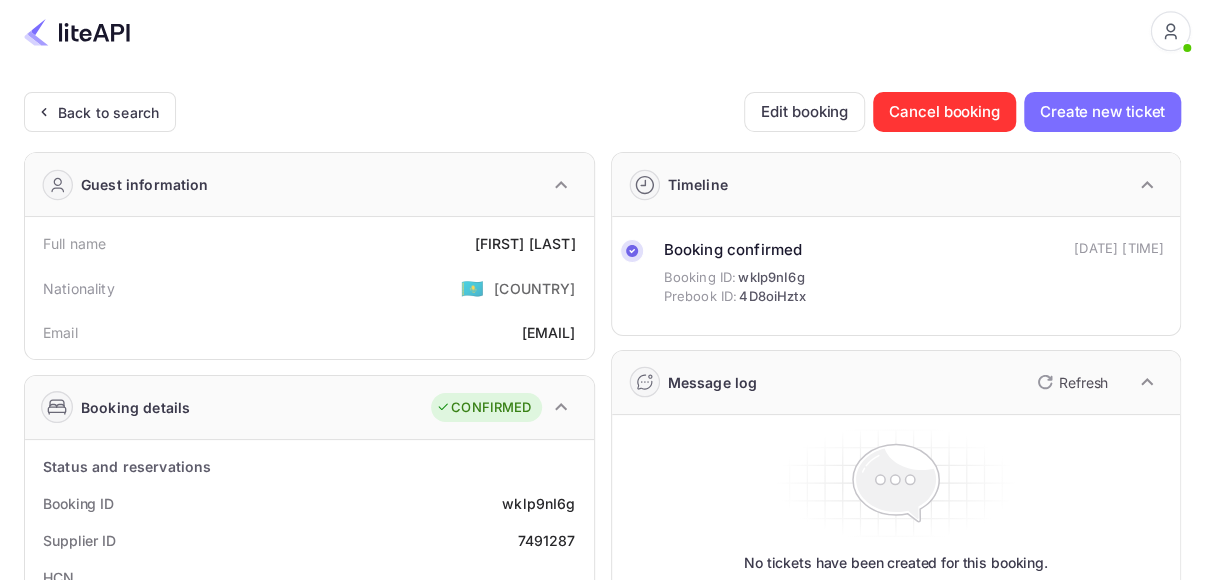 drag, startPoint x: 482, startPoint y: 244, endPoint x: 586, endPoint y: 246, distance: 104.019226 